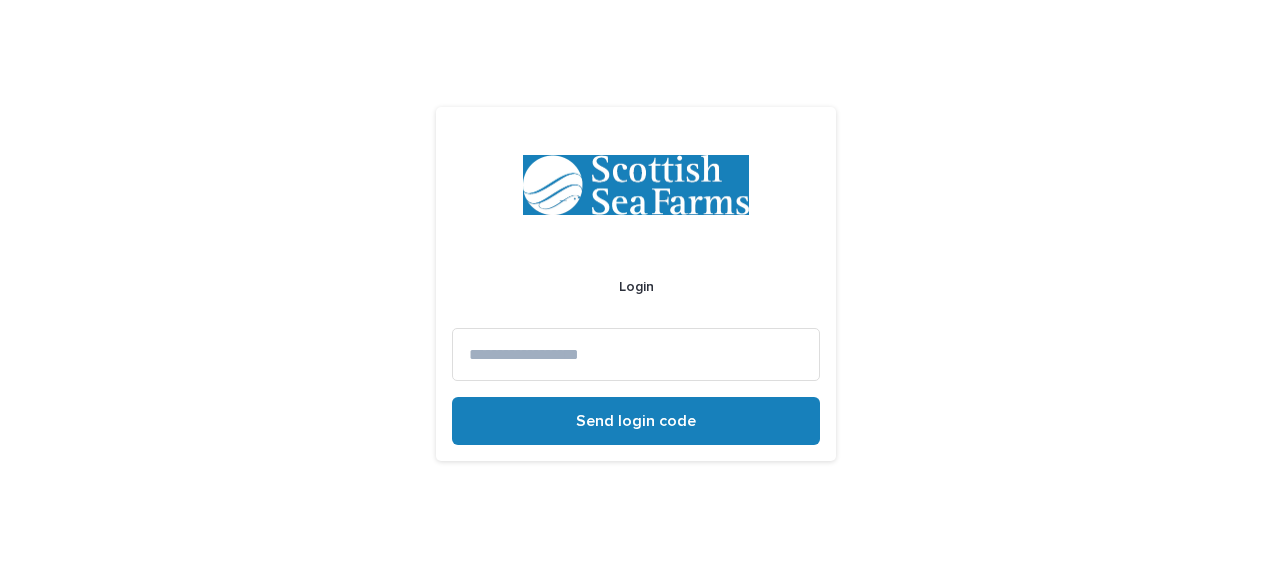 scroll, scrollTop: 0, scrollLeft: 0, axis: both 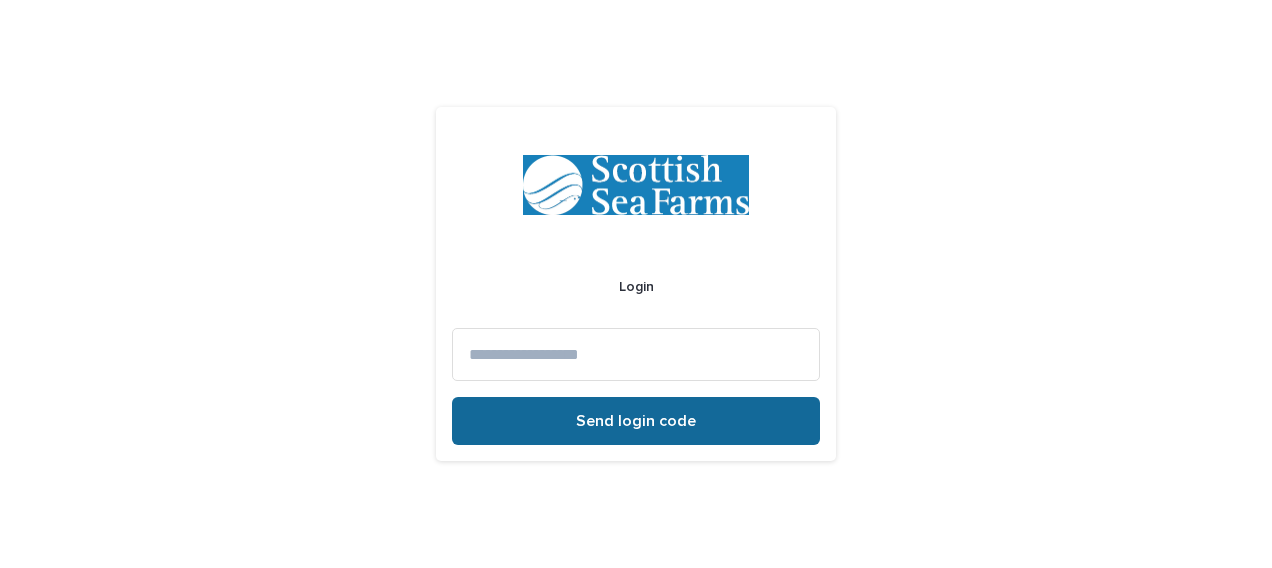 click on "Send login code" at bounding box center (636, 421) 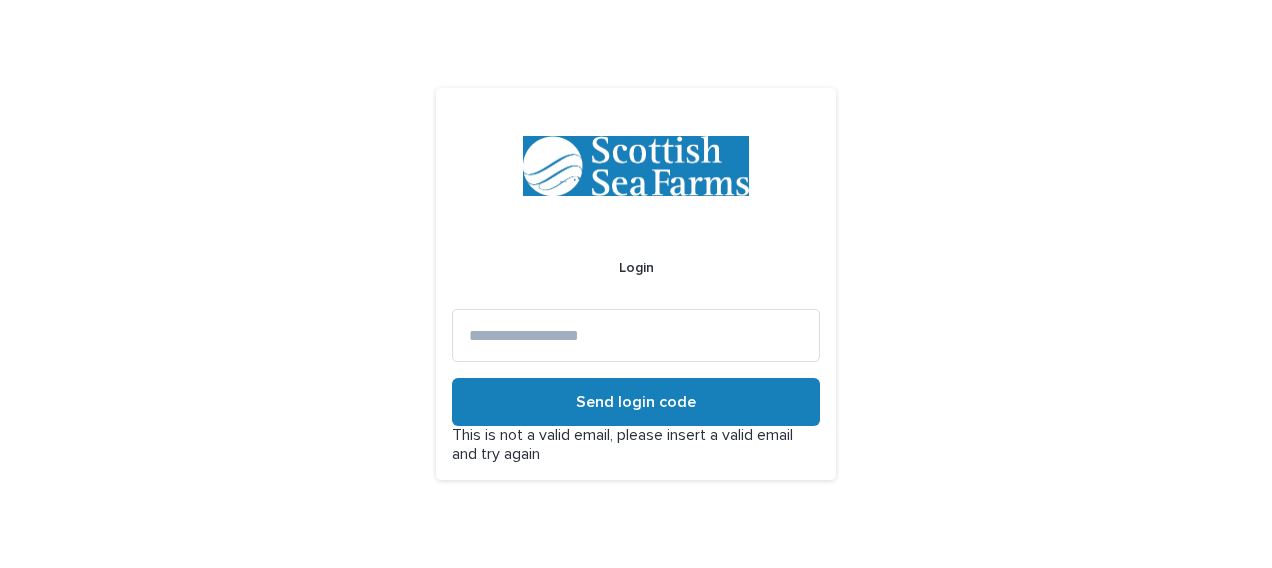 click at bounding box center [636, 335] 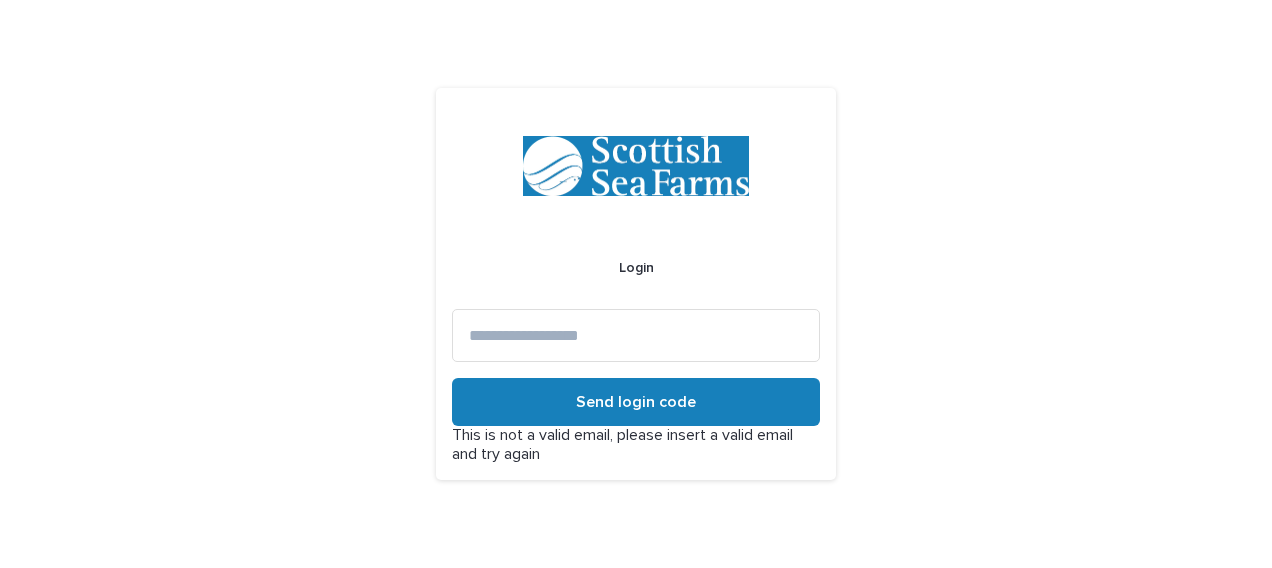 type on "**********" 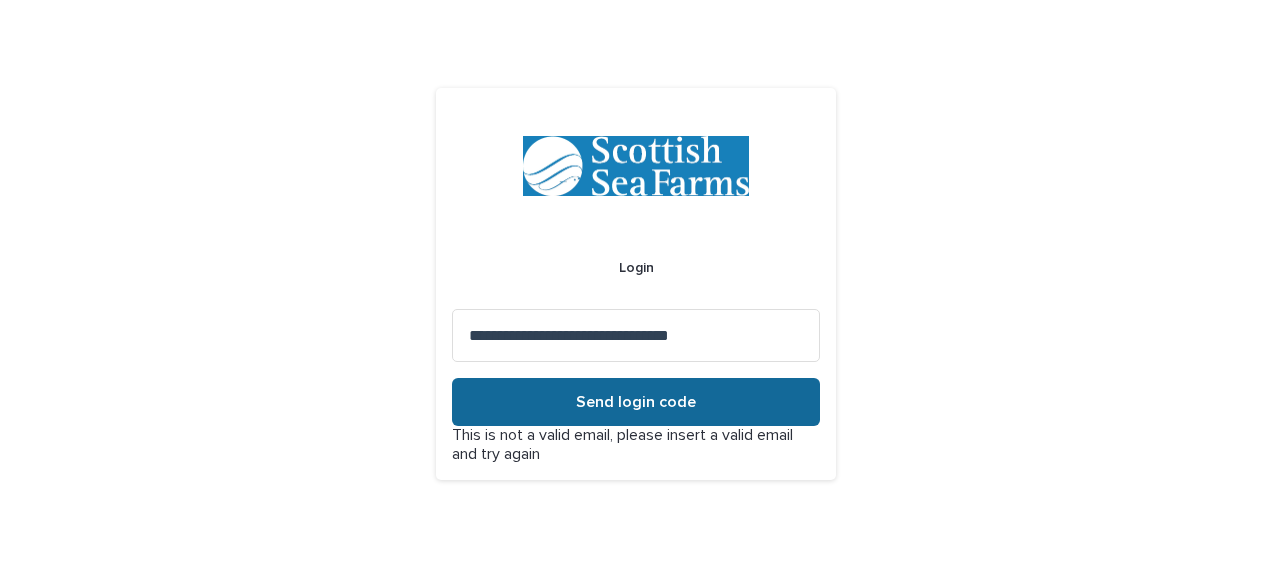 click on "Send login code" at bounding box center (636, 402) 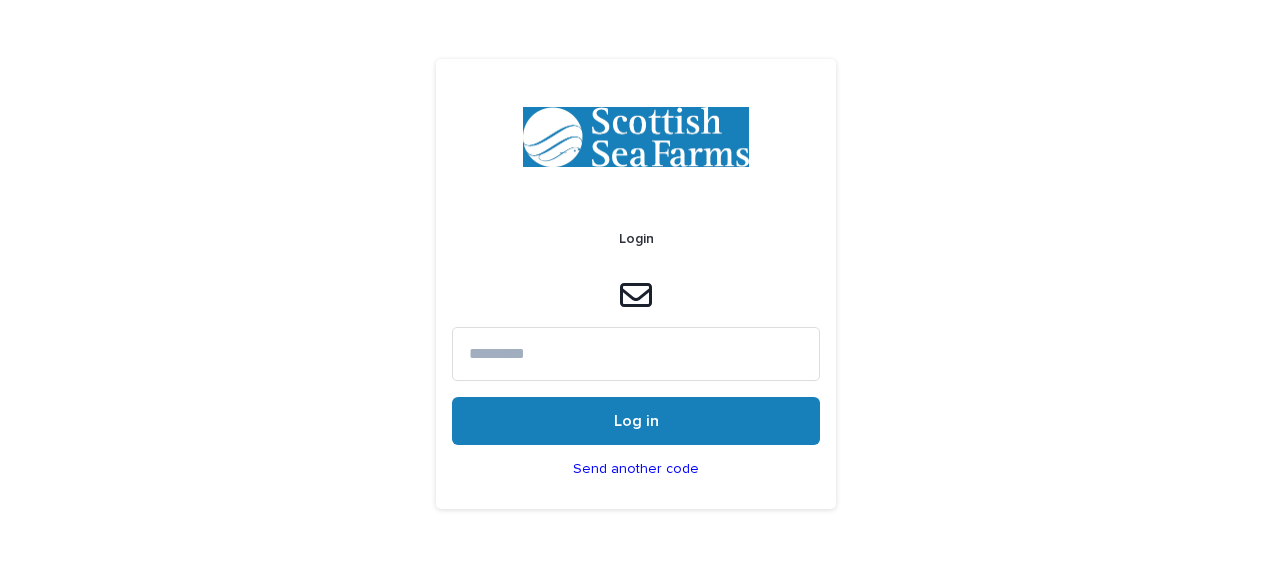 click at bounding box center [636, 353] 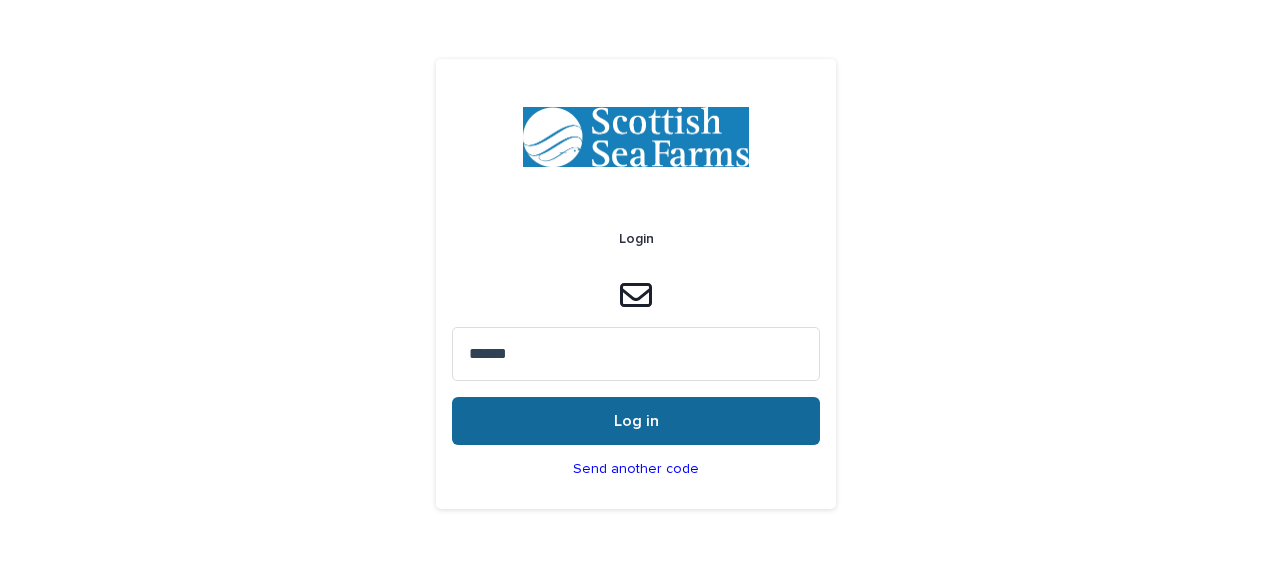 type on "******" 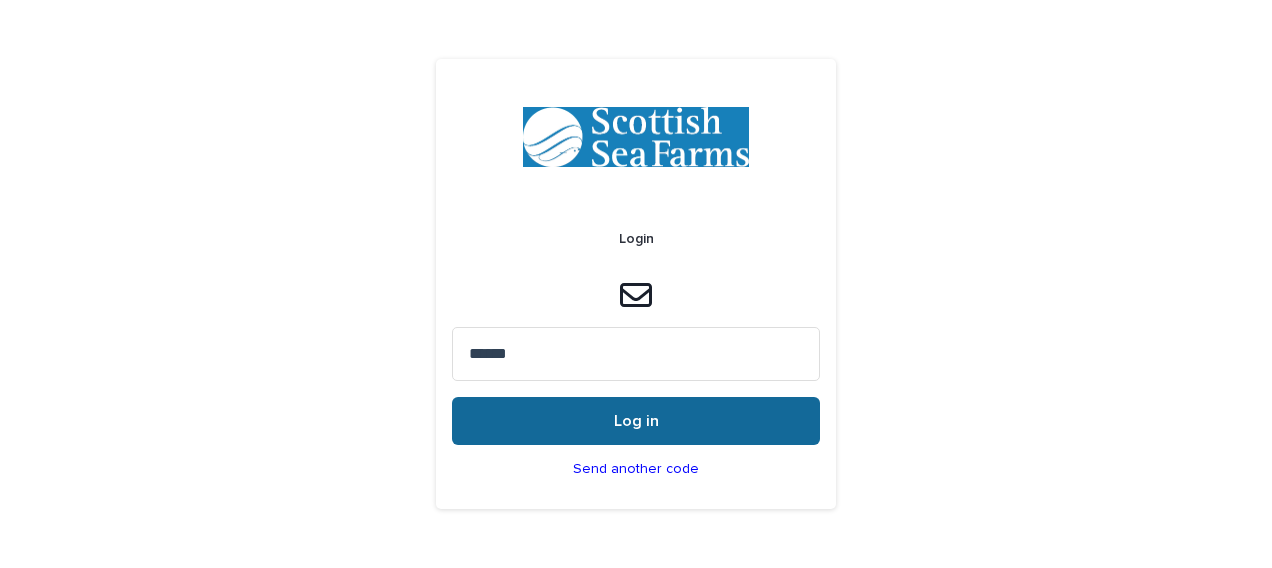 click on "Log in" at bounding box center [636, 421] 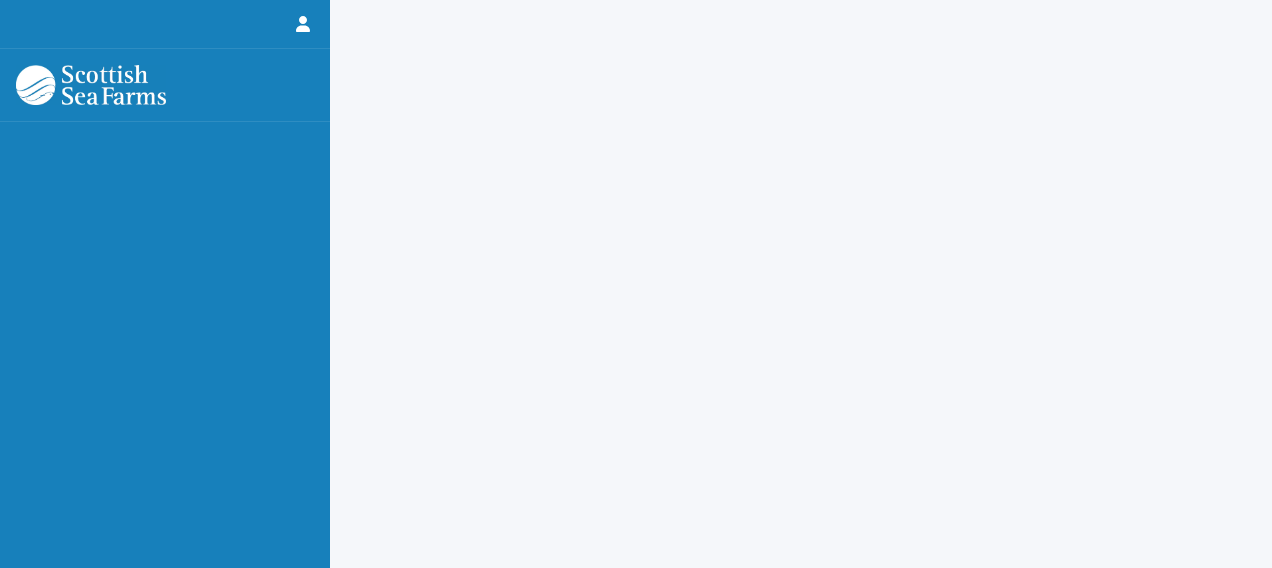 scroll, scrollTop: 0, scrollLeft: 0, axis: both 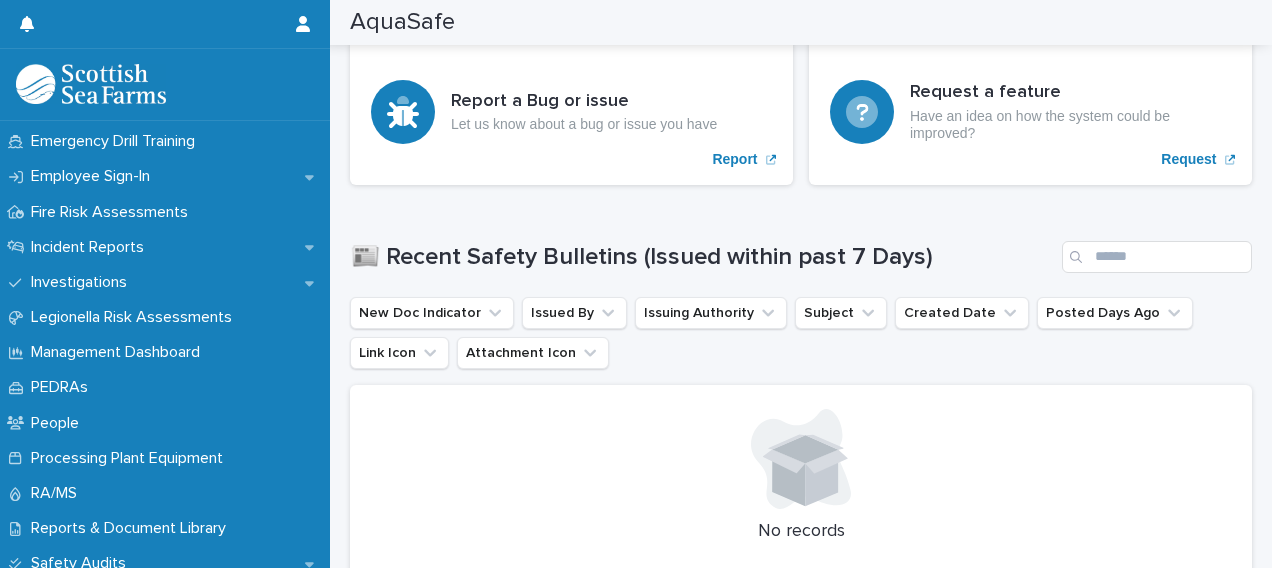 click 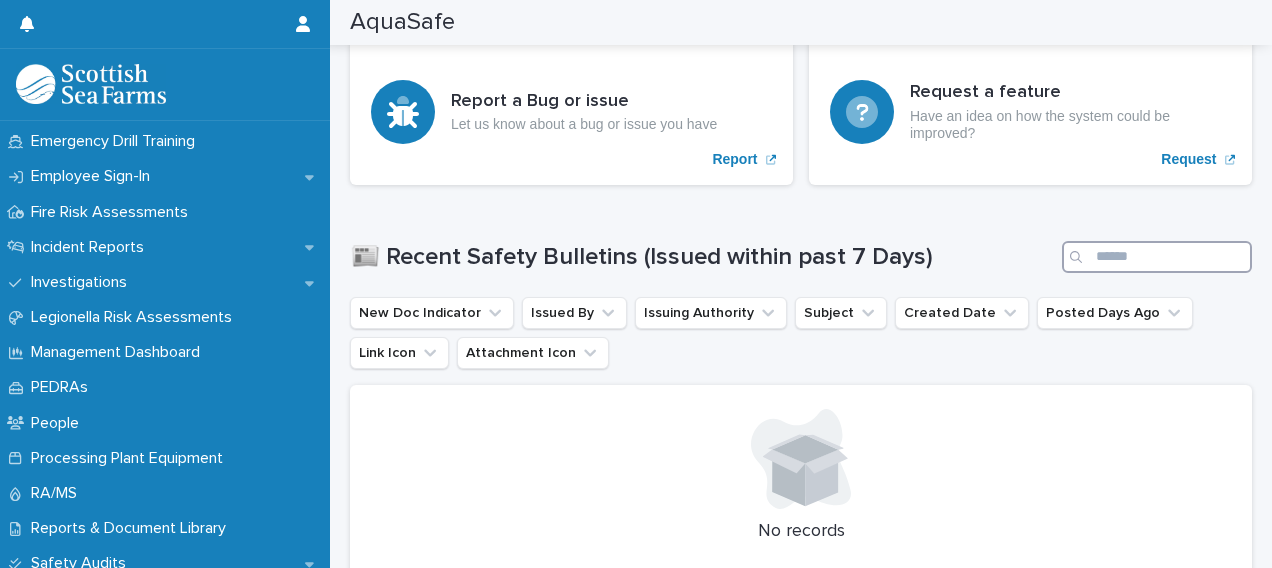 click at bounding box center (1157, 257) 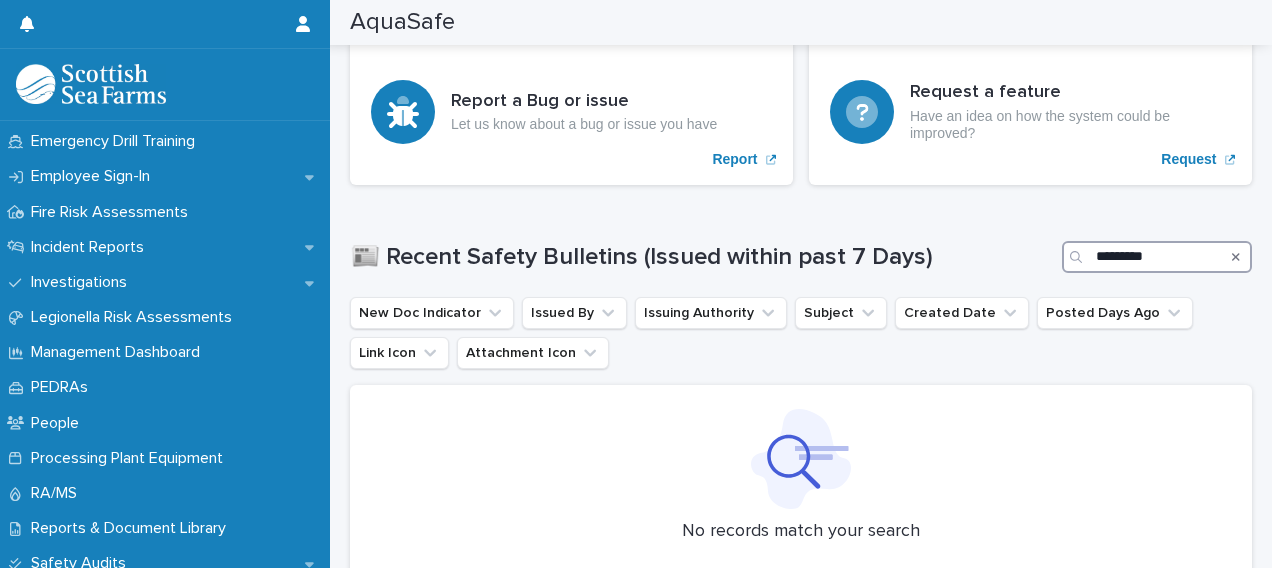 type on "*********" 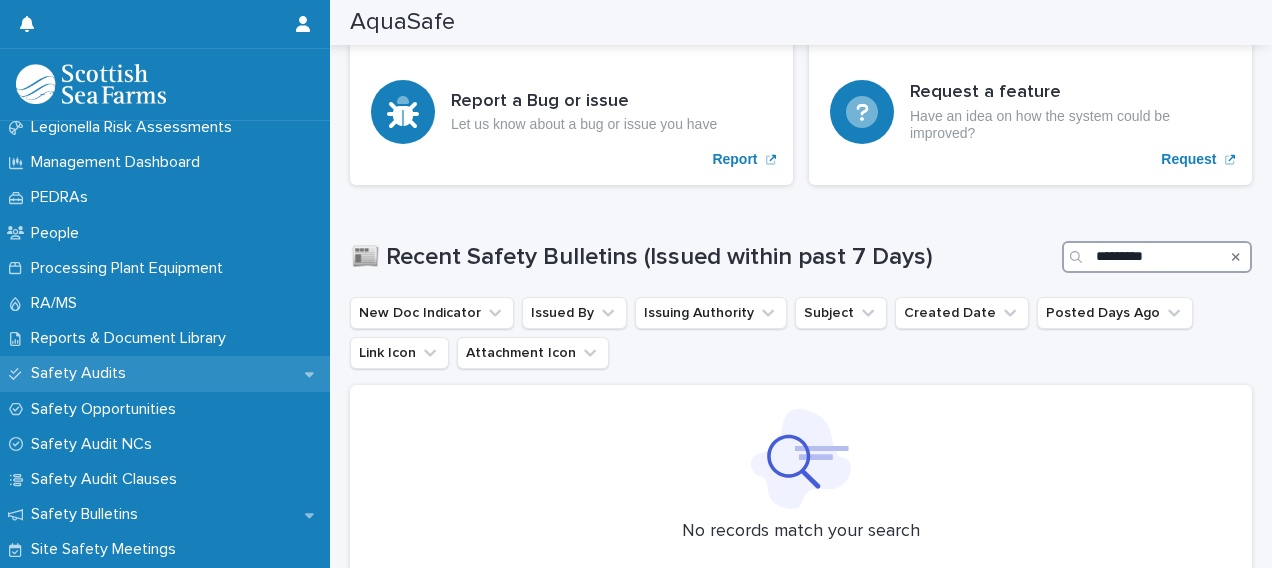 scroll, scrollTop: 900, scrollLeft: 0, axis: vertical 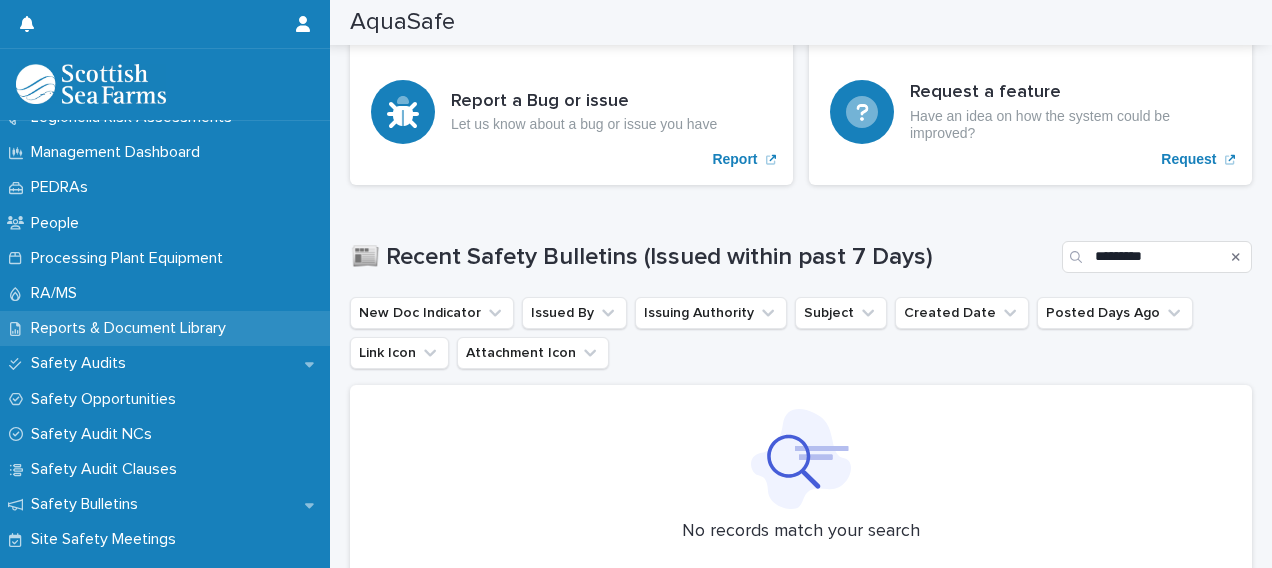 click on "Reports & Document Library" at bounding box center (165, 328) 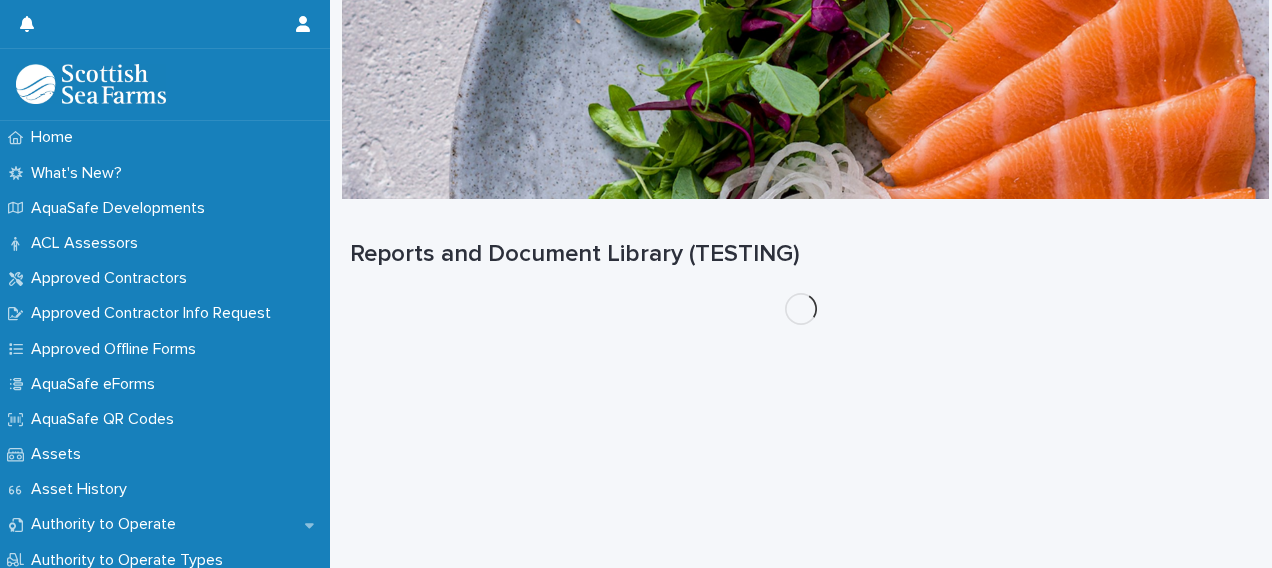 scroll, scrollTop: 0, scrollLeft: 0, axis: both 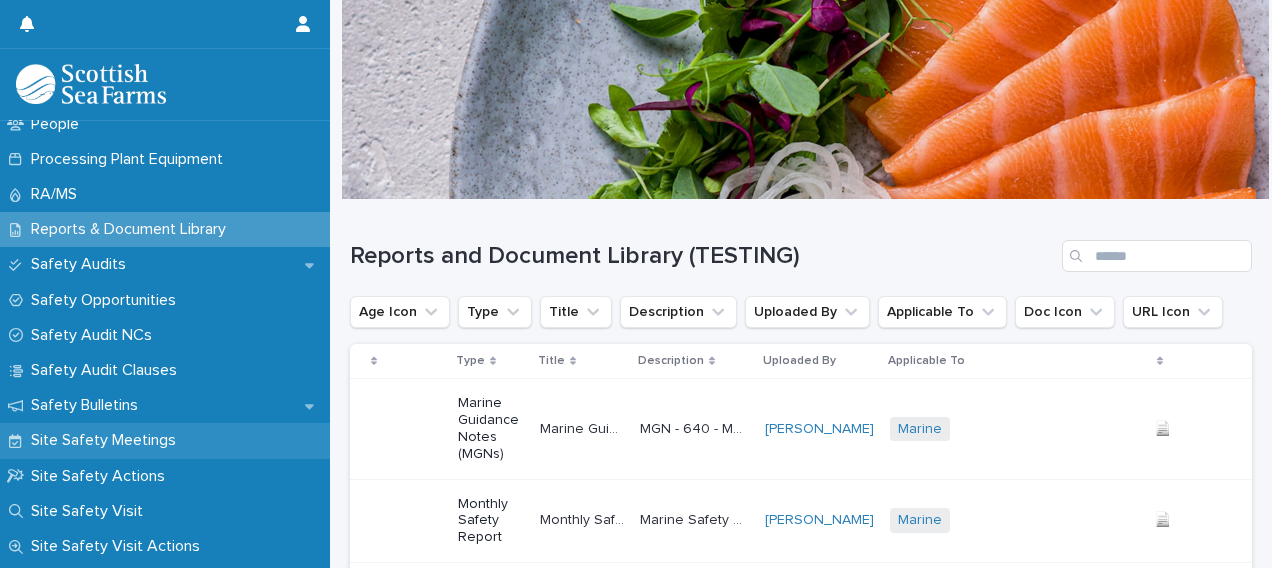 click on "Site Safety Meetings" at bounding box center [107, 440] 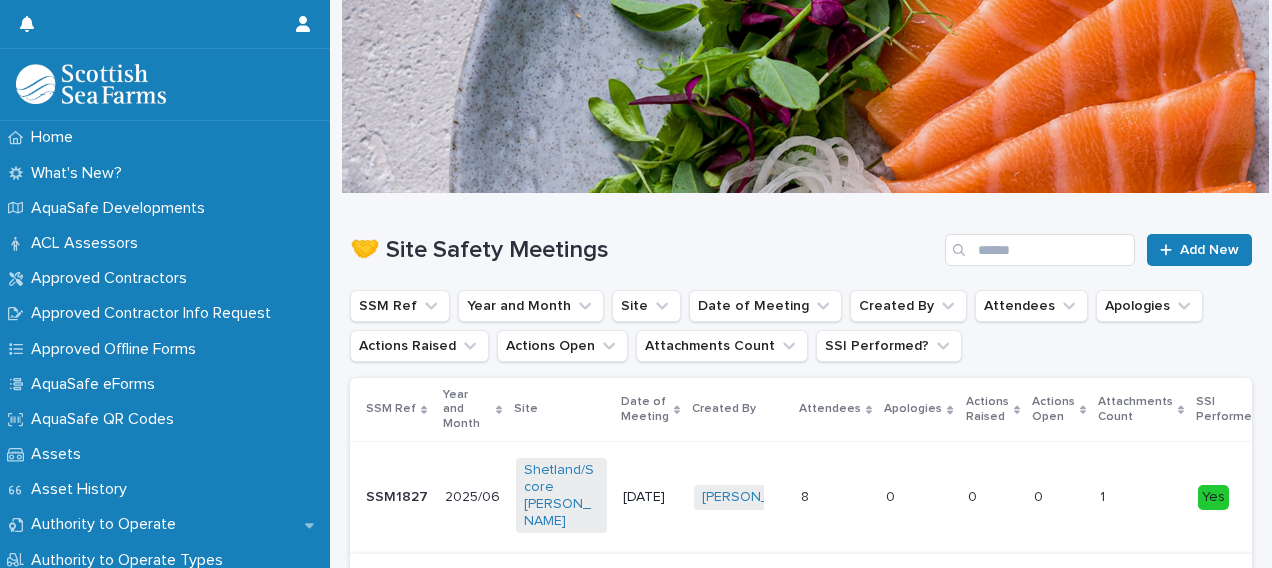 scroll, scrollTop: 0, scrollLeft: 0, axis: both 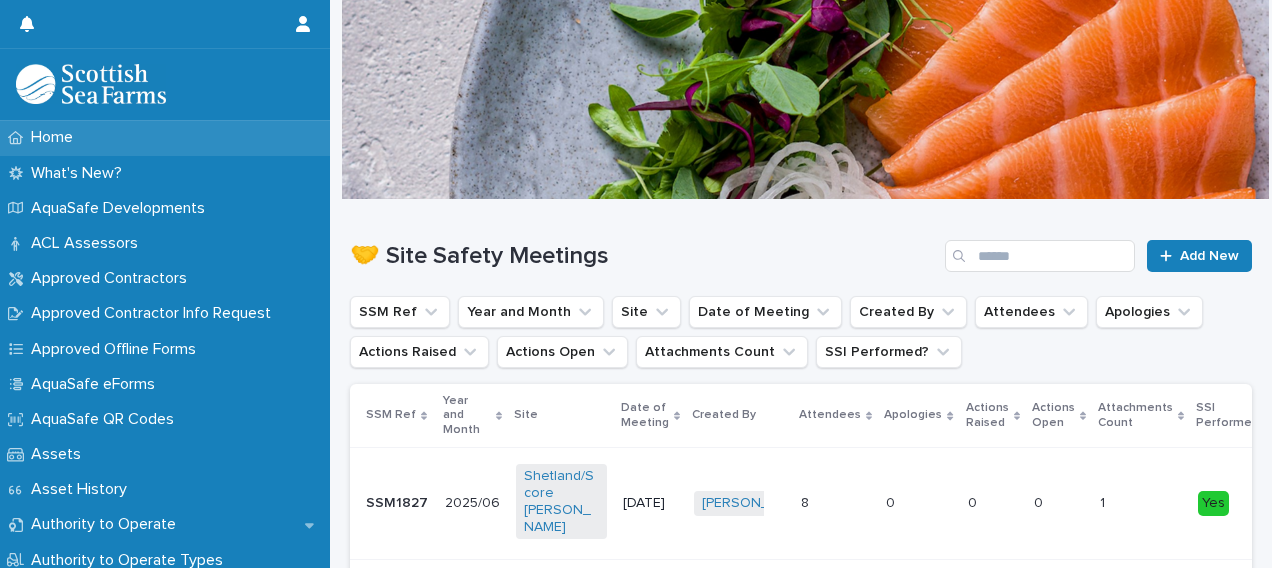 click on "Home" at bounding box center [56, 137] 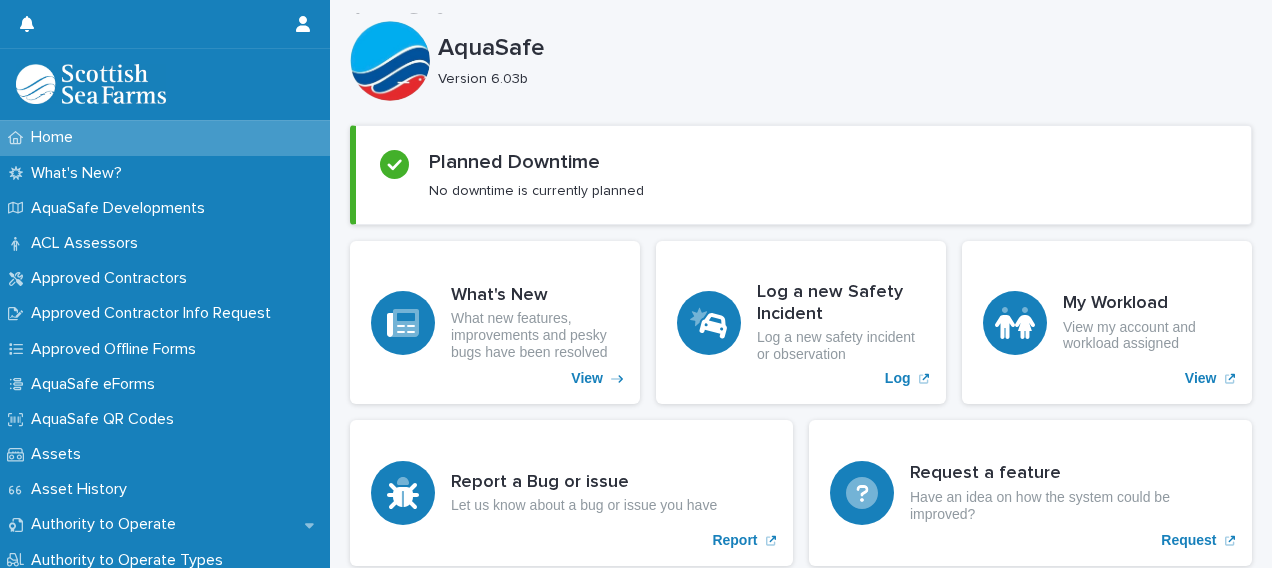 scroll, scrollTop: 141, scrollLeft: 0, axis: vertical 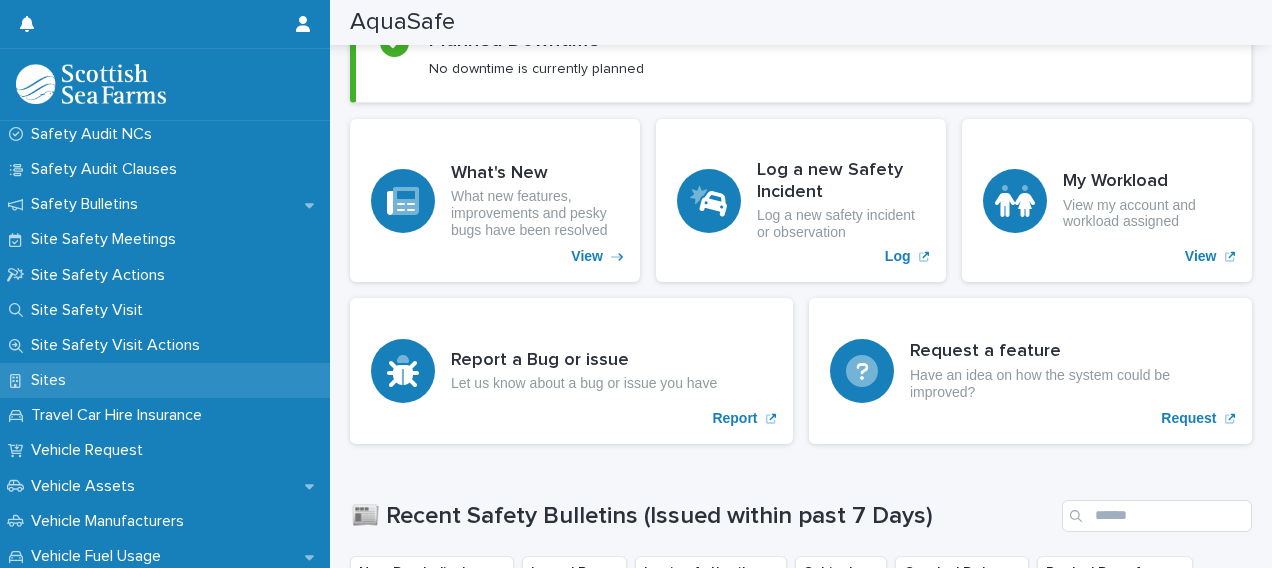 click on "Sites" at bounding box center (52, 380) 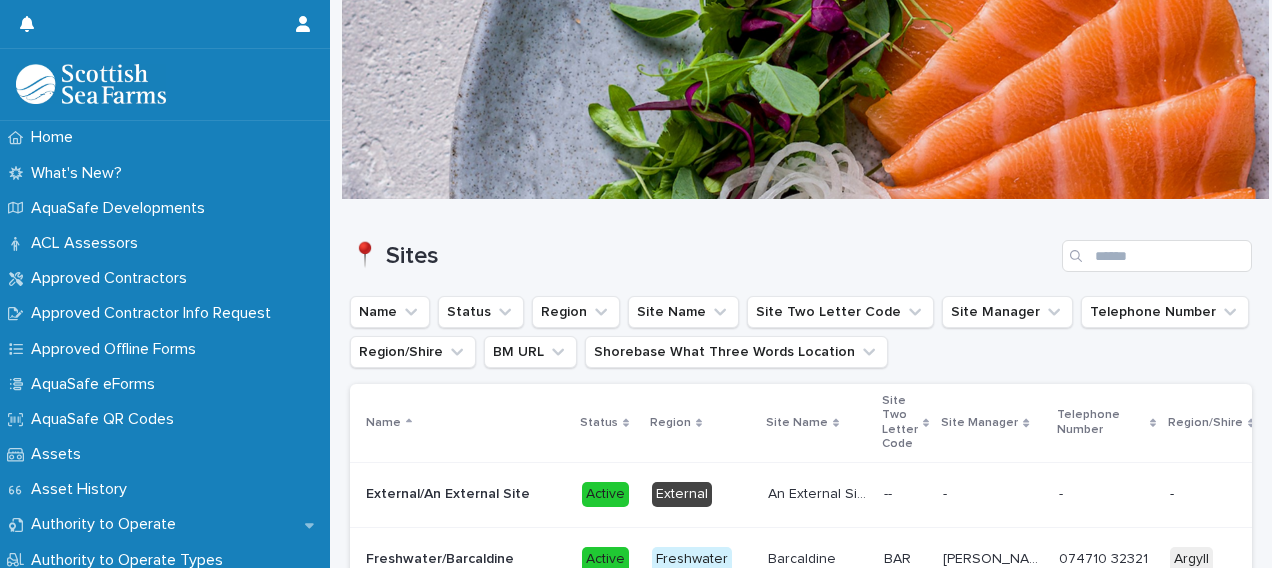 scroll, scrollTop: 100, scrollLeft: 0, axis: vertical 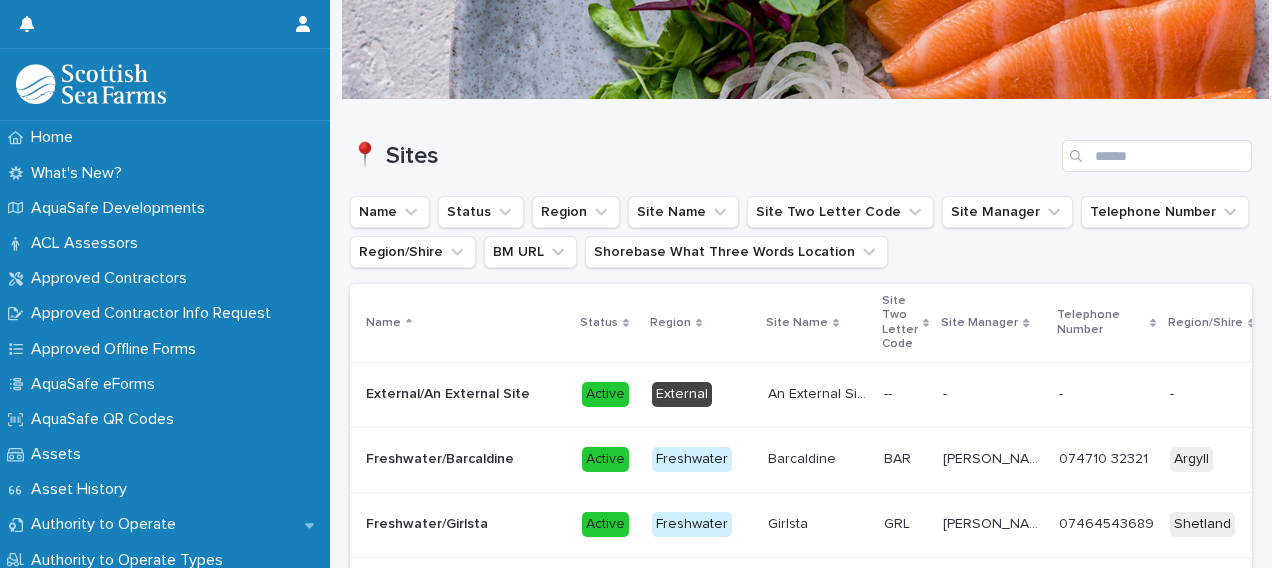 click at bounding box center [1078, 156] 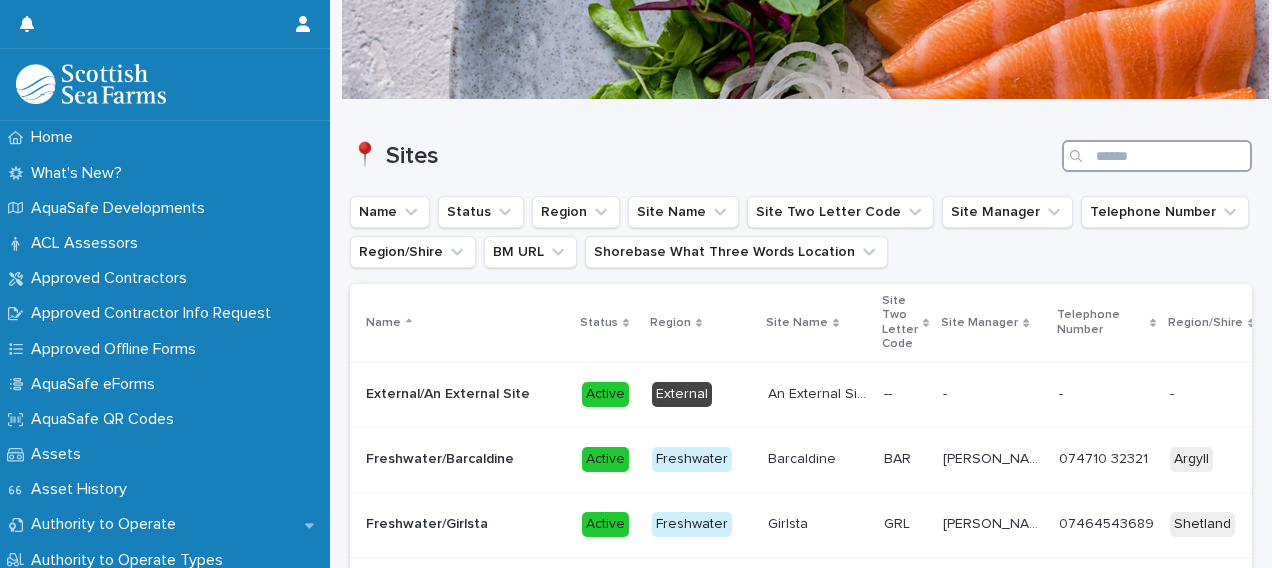 click at bounding box center [1157, 156] 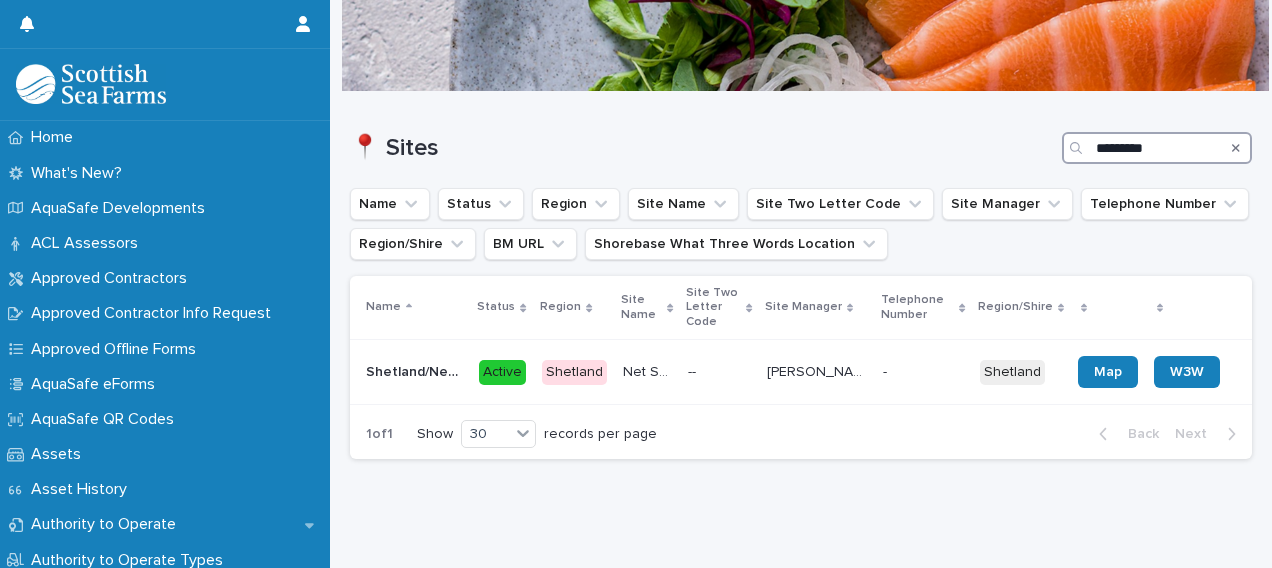 scroll, scrollTop: 116, scrollLeft: 0, axis: vertical 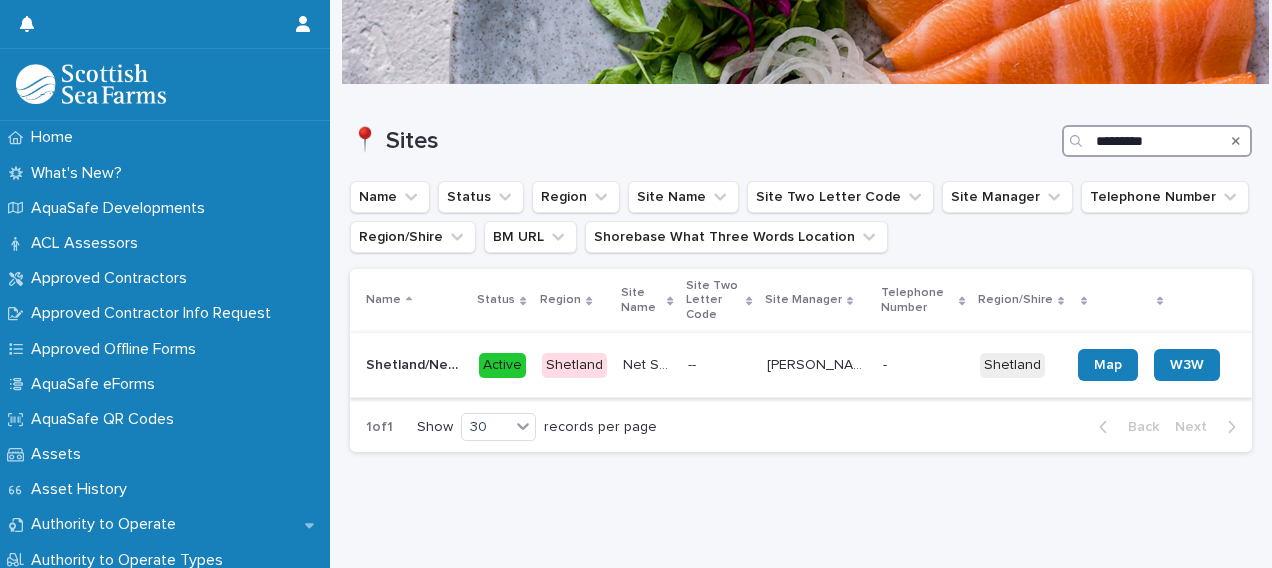 type on "*********" 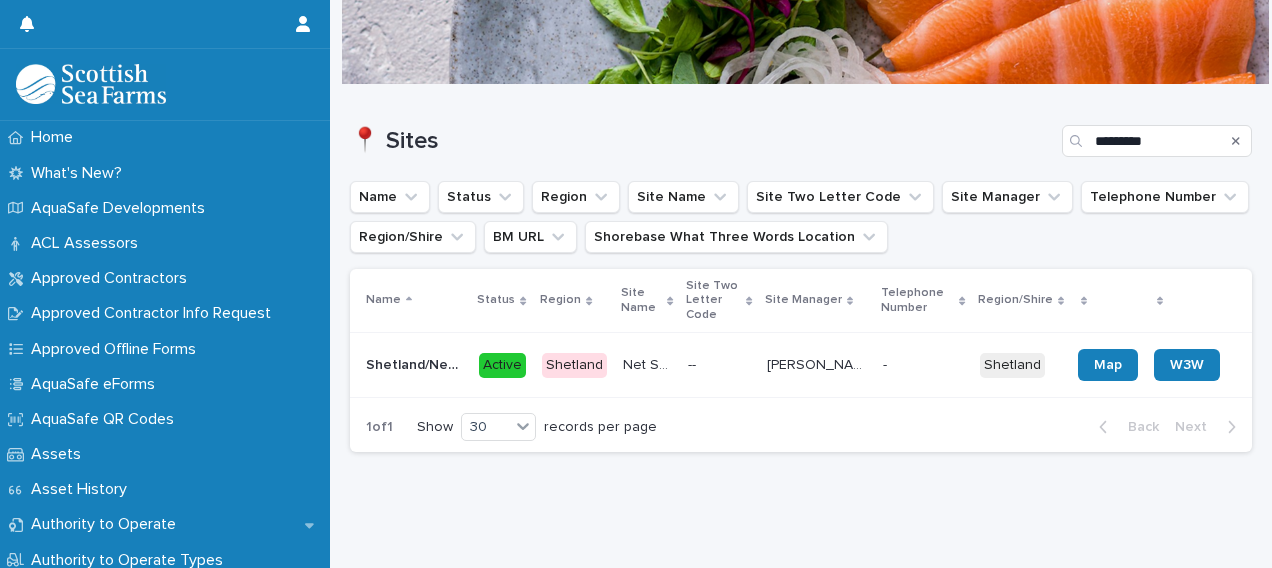click on "Shetland/Net Store" at bounding box center (416, 363) 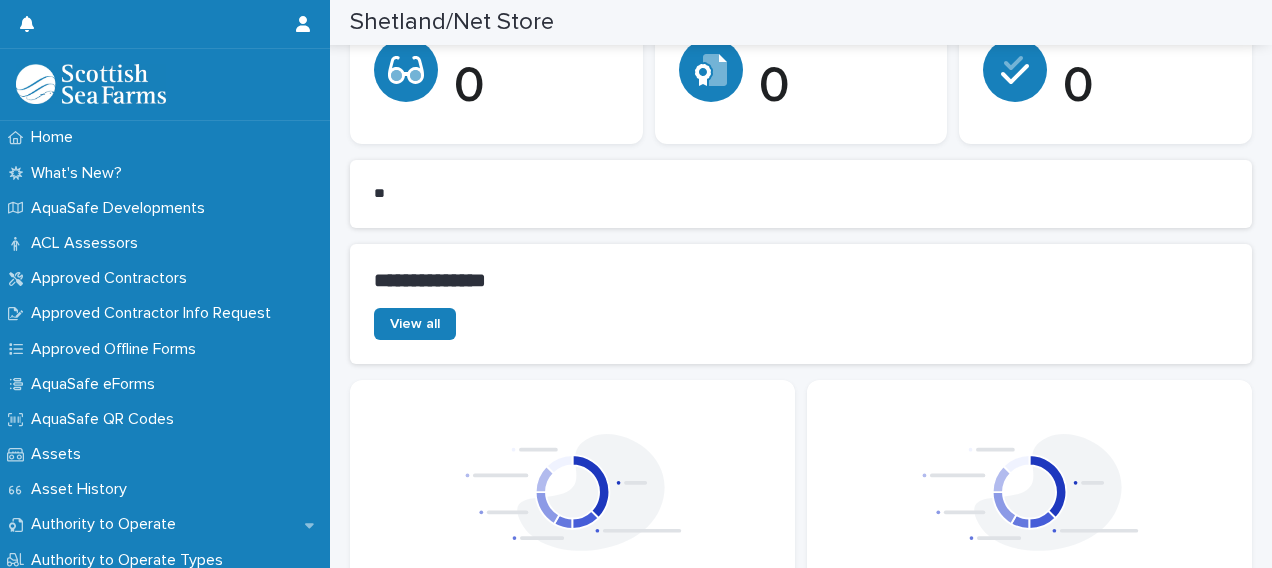 scroll, scrollTop: 800, scrollLeft: 0, axis: vertical 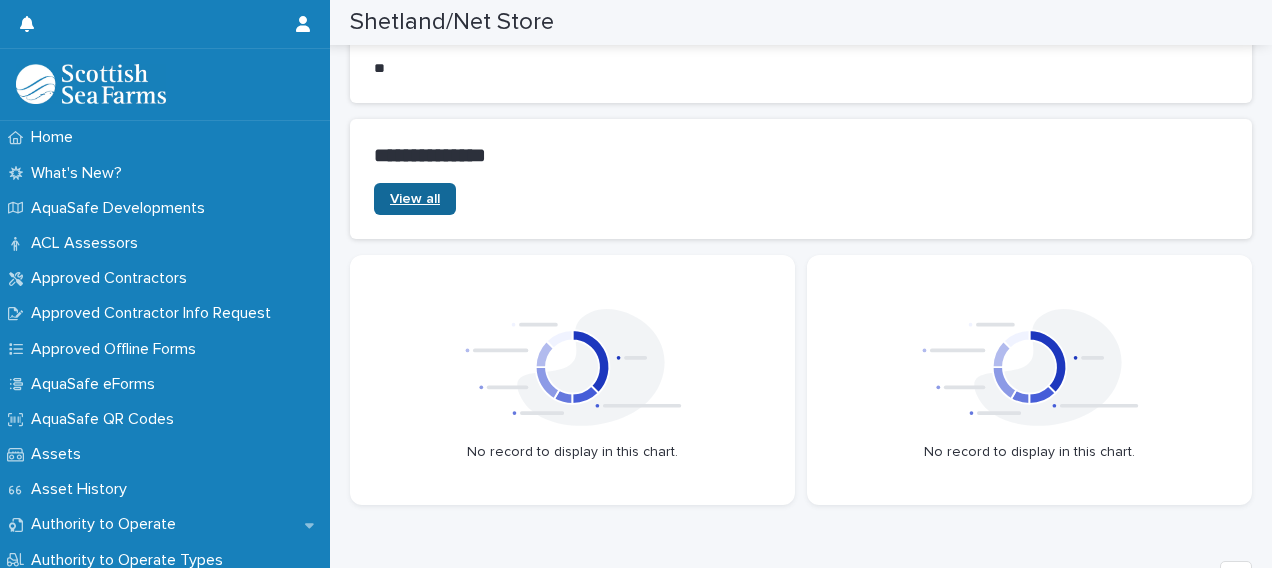 click on "View all" at bounding box center (415, 199) 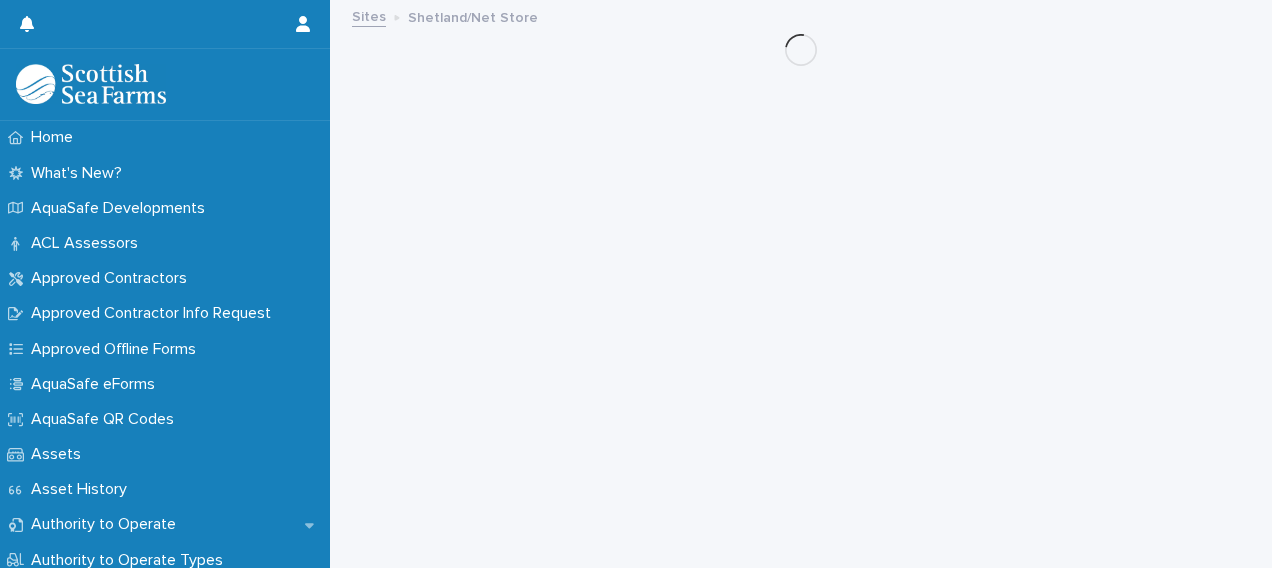 scroll, scrollTop: 0, scrollLeft: 0, axis: both 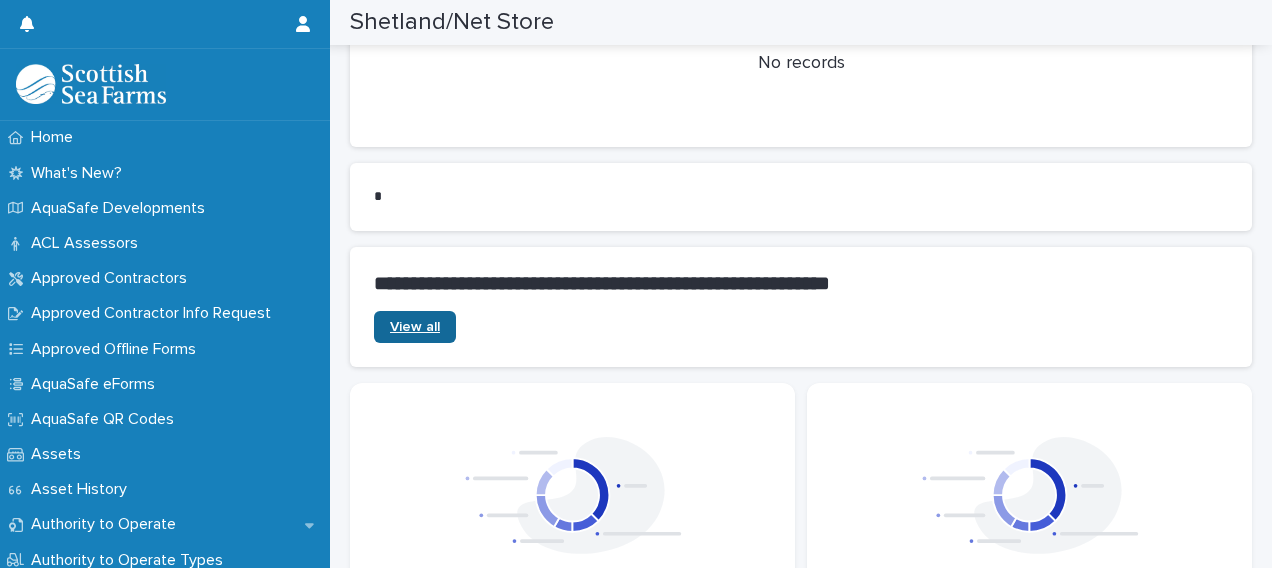 click on "View all" at bounding box center [415, 327] 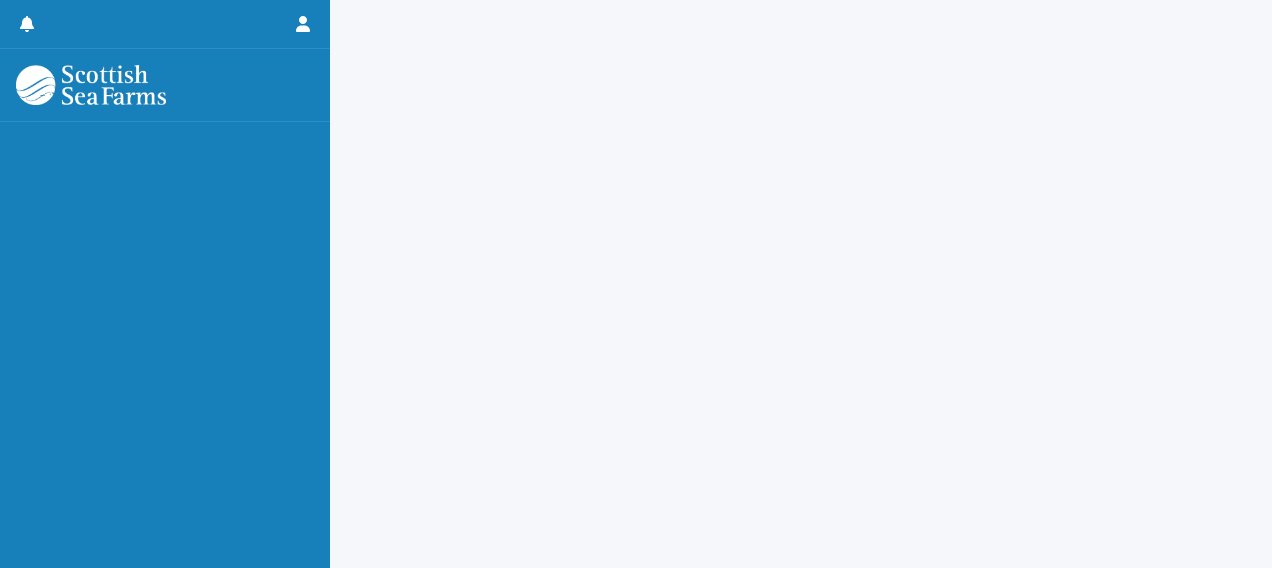 scroll, scrollTop: 0, scrollLeft: 0, axis: both 